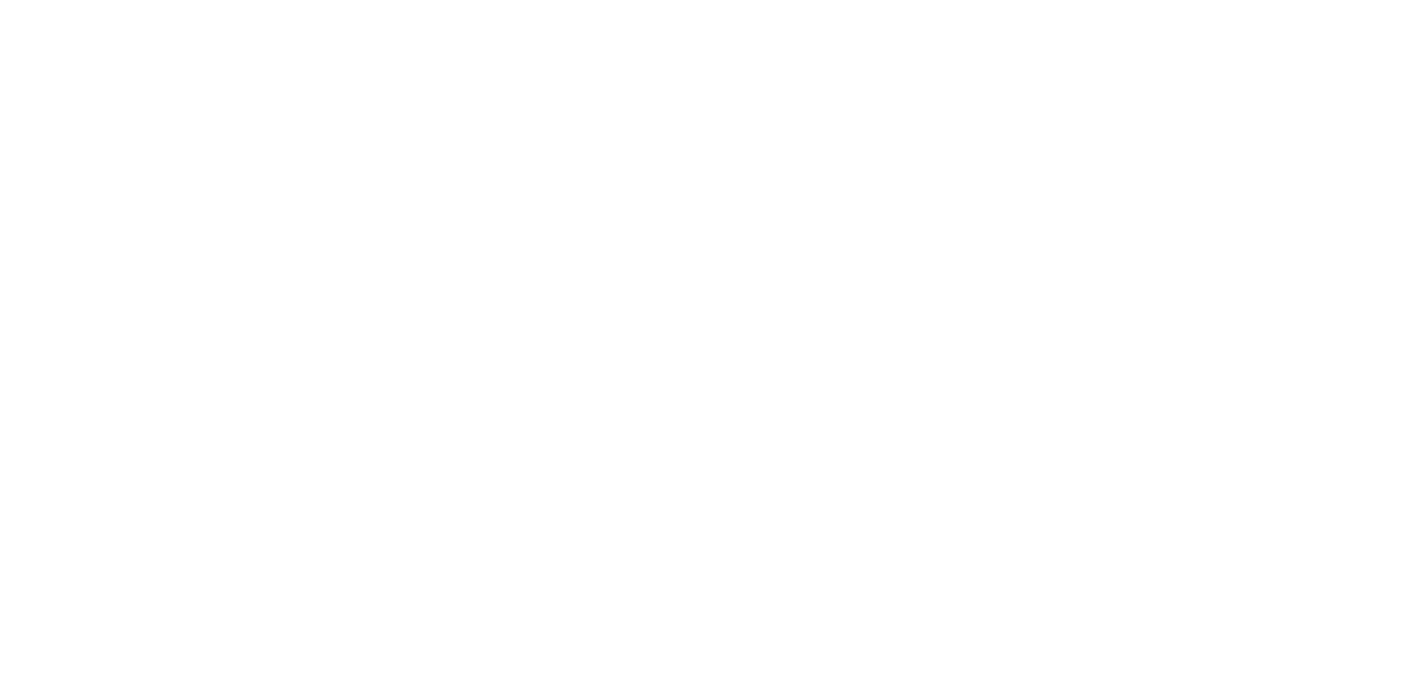 scroll, scrollTop: 0, scrollLeft: 0, axis: both 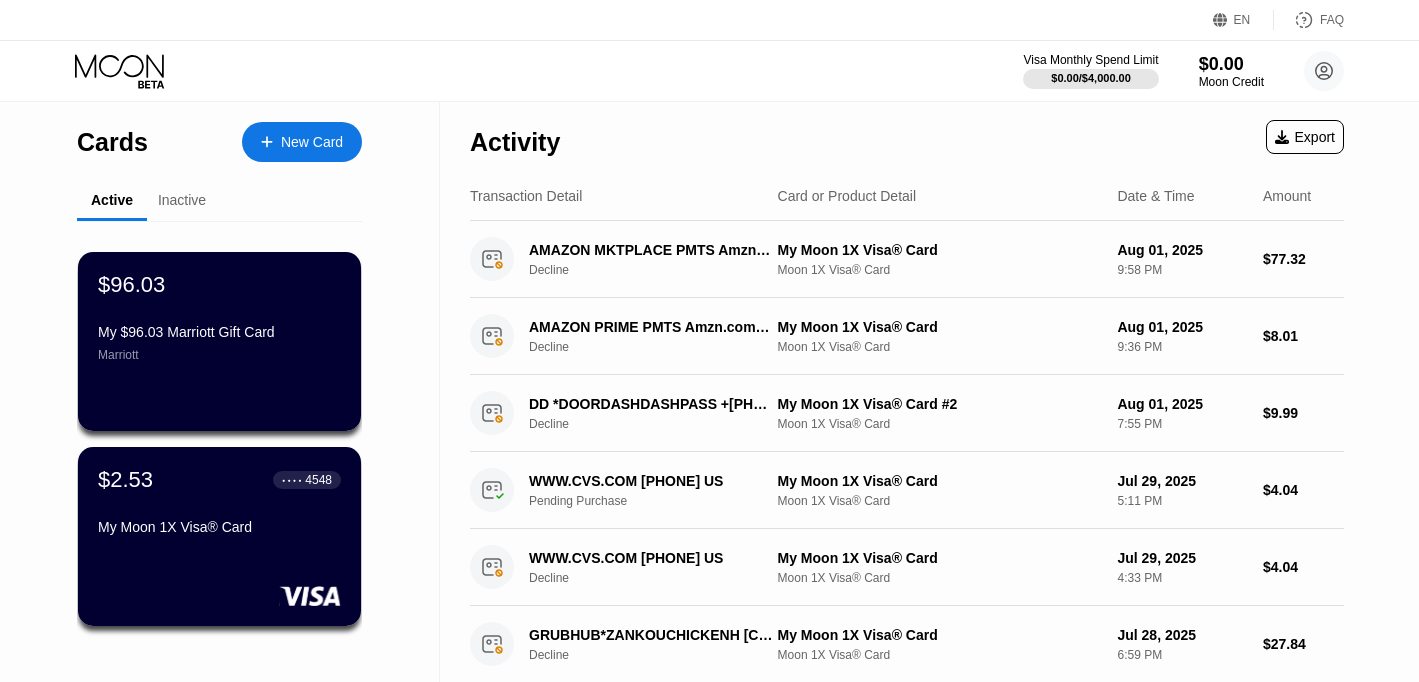 click on "Activity Export" at bounding box center [907, 137] 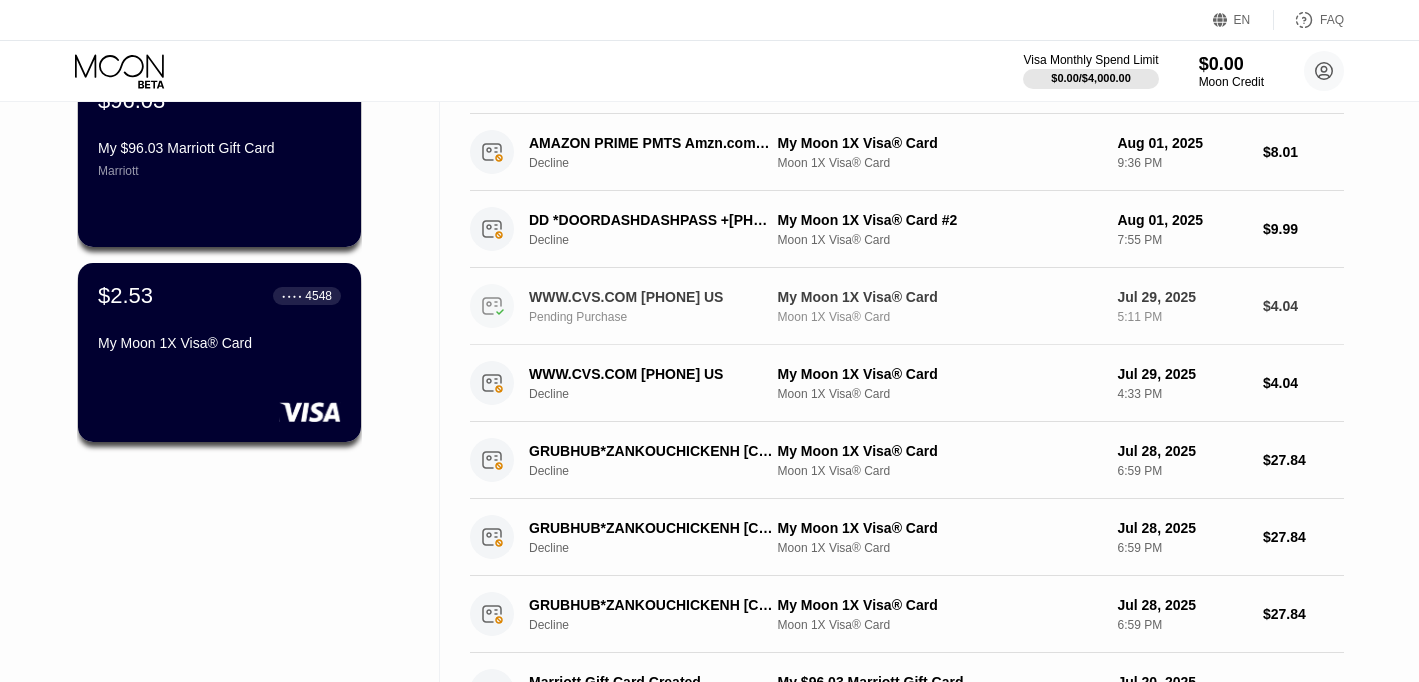 scroll, scrollTop: 0, scrollLeft: 0, axis: both 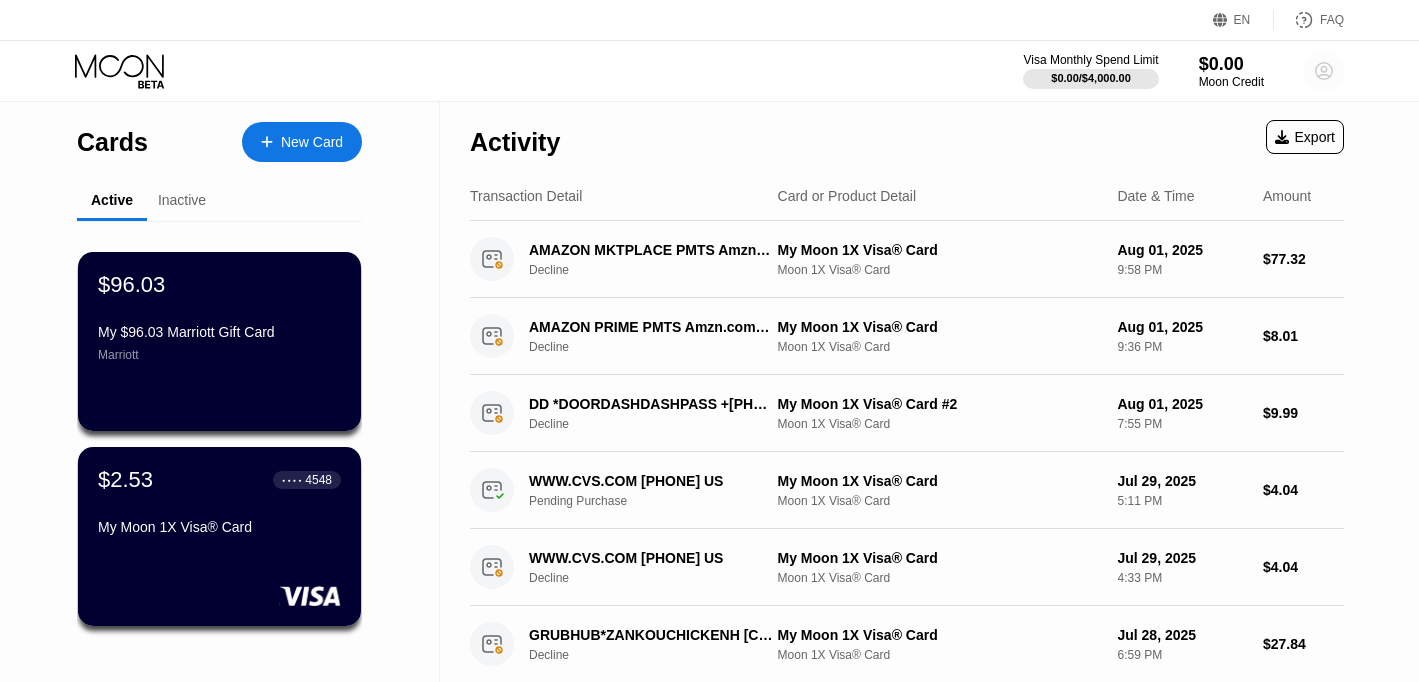 click 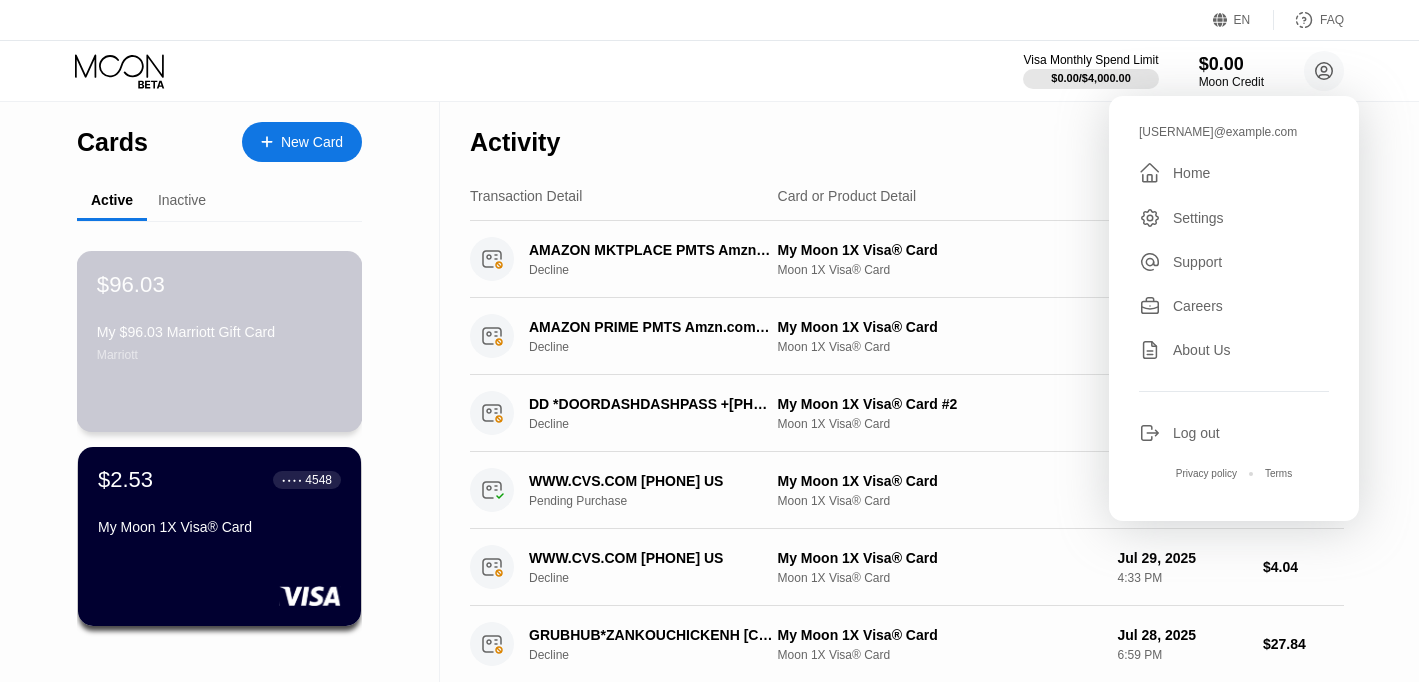 click on "My $[PRICE] Marriott Gift Card" at bounding box center [219, 332] 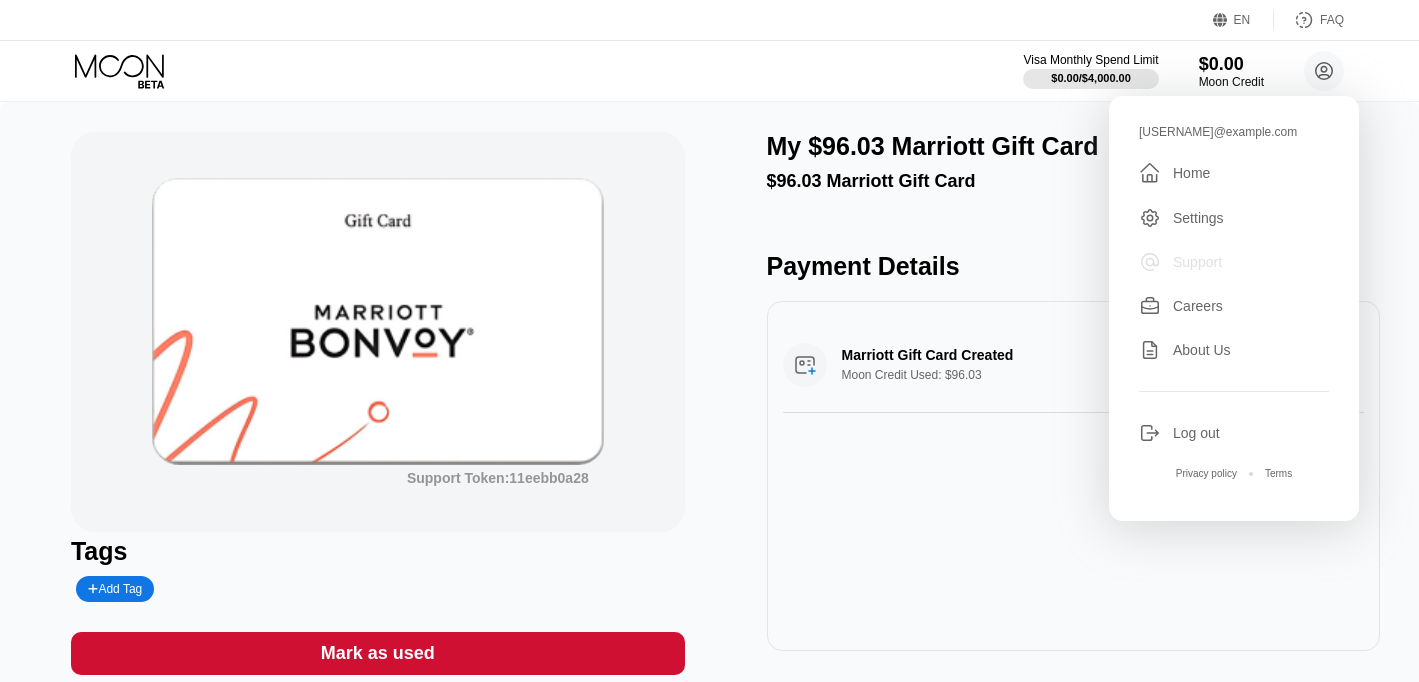 click on "Support" at bounding box center (1197, 262) 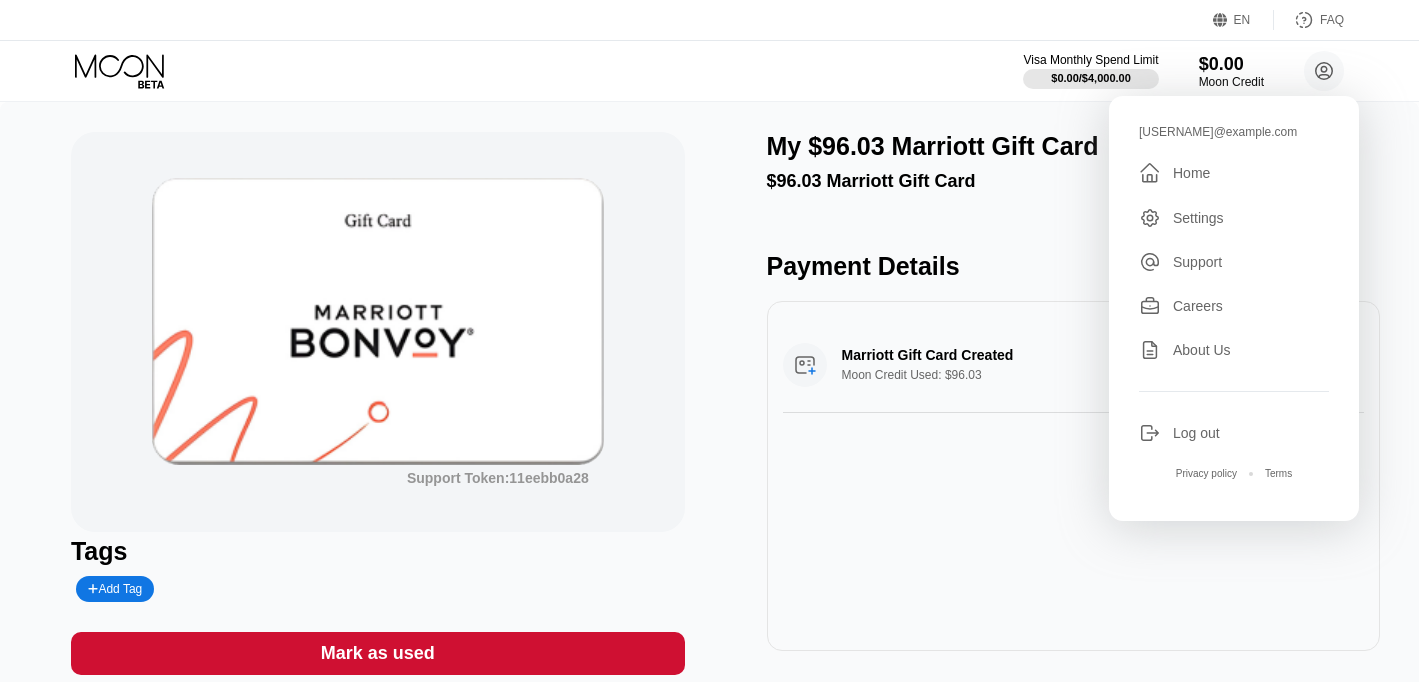 click on "Support" at bounding box center (1197, 262) 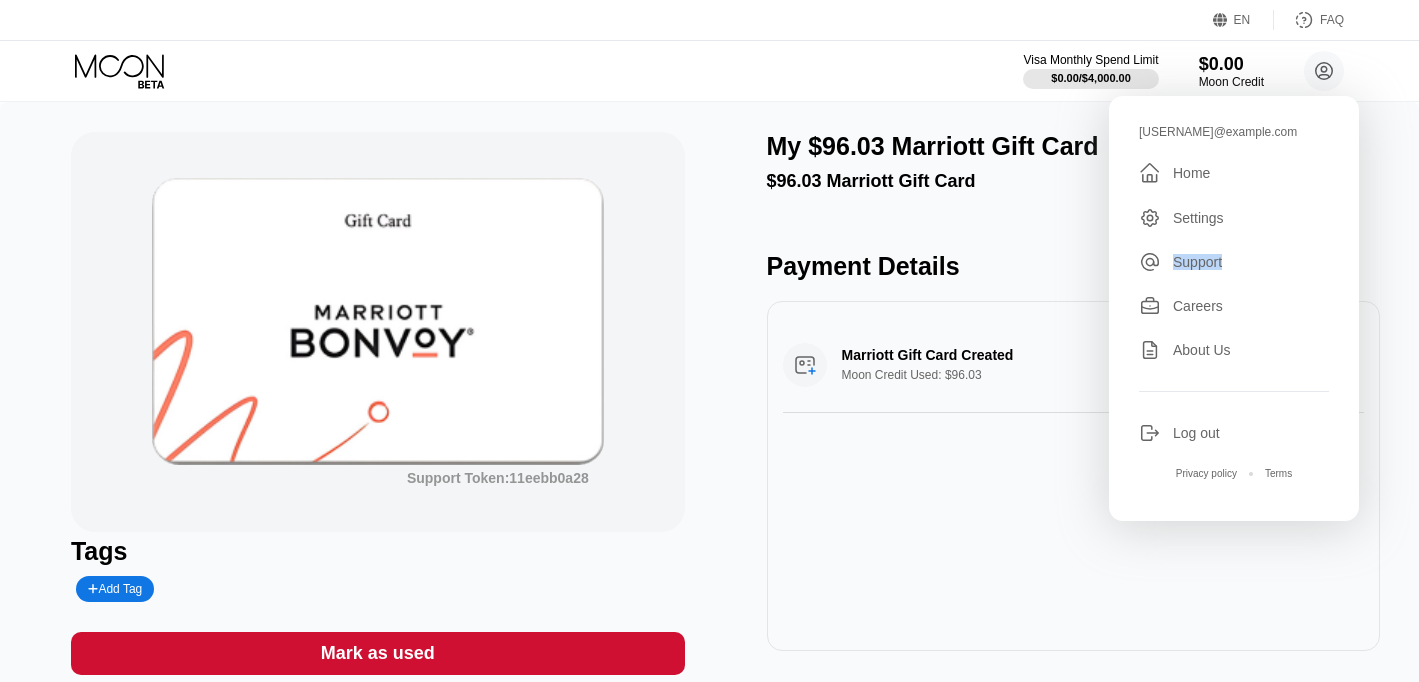 click on "Support" at bounding box center (1197, 262) 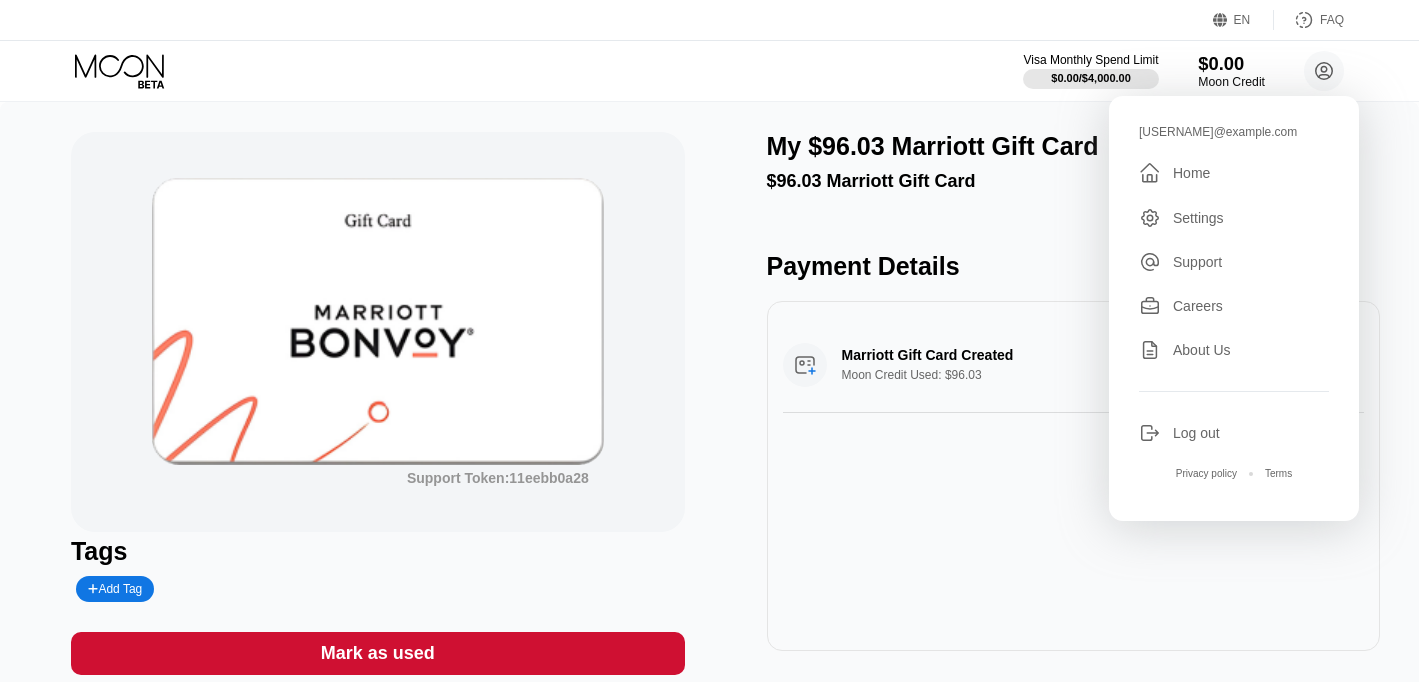 click on "$0.00" at bounding box center [1231, 63] 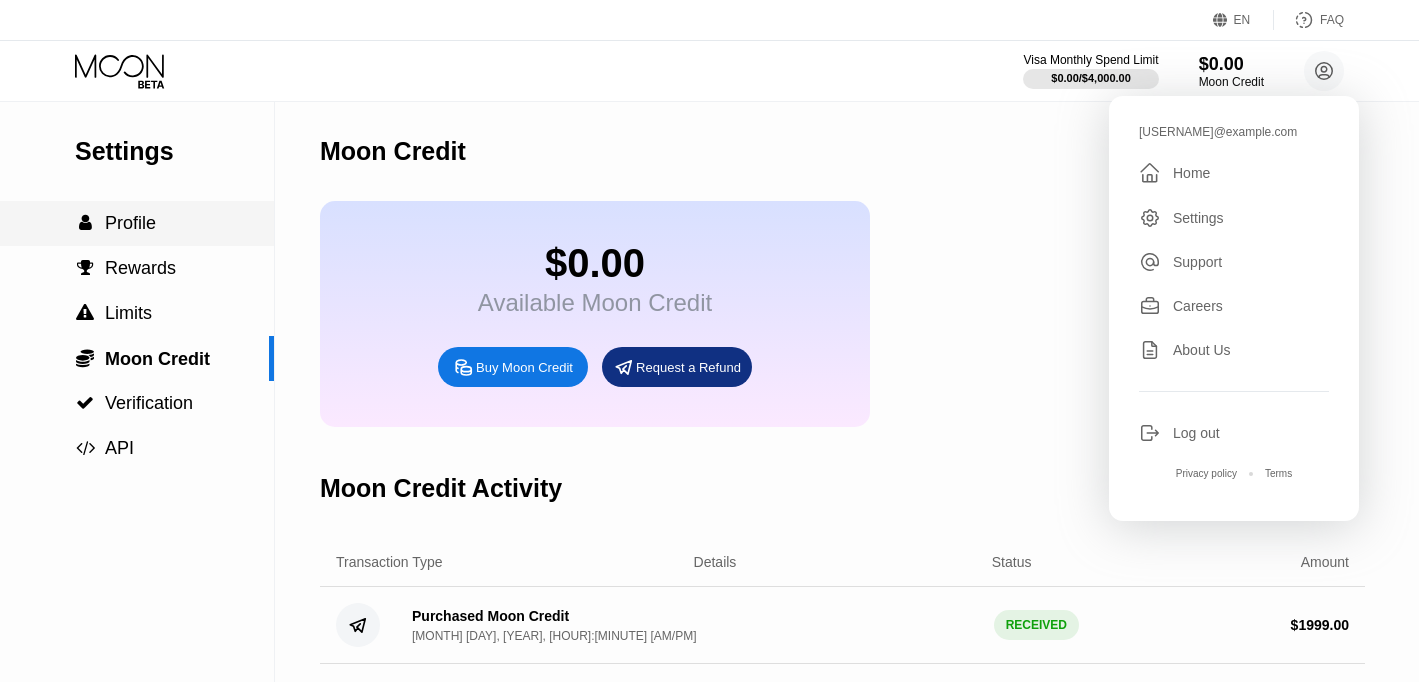 click on "Profile" at bounding box center (130, 223) 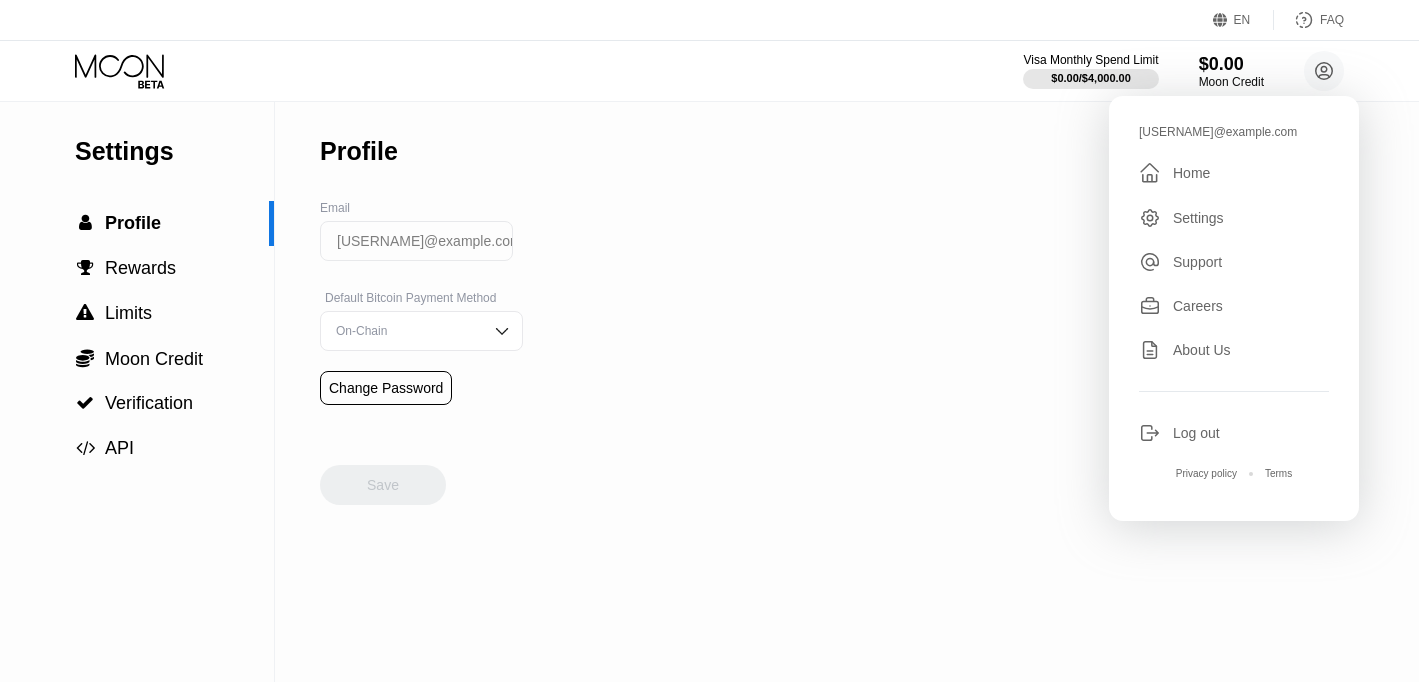 click 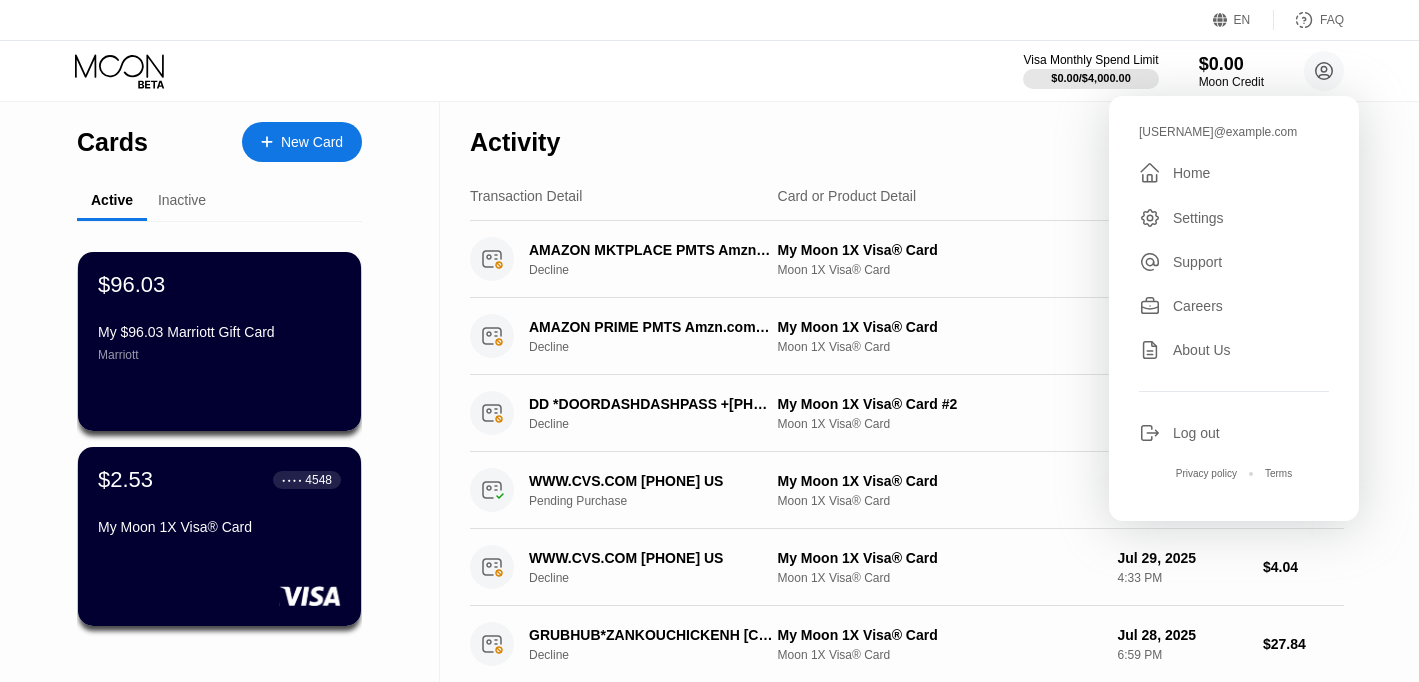 click on "Cards    New Card Active Inactive $96.03 My $96.03 Marriott Gift Card Marriott $2.53 ● ● ● ● 4548 My Moon 1X Visa® Card $3.84 ● ● ● ● 1096 My Moon 1X Visa® Card #2  Expired $500.00 ● ● ● ● 8355 My Moon 1X Visa® Card  Expired" at bounding box center (220, 678) 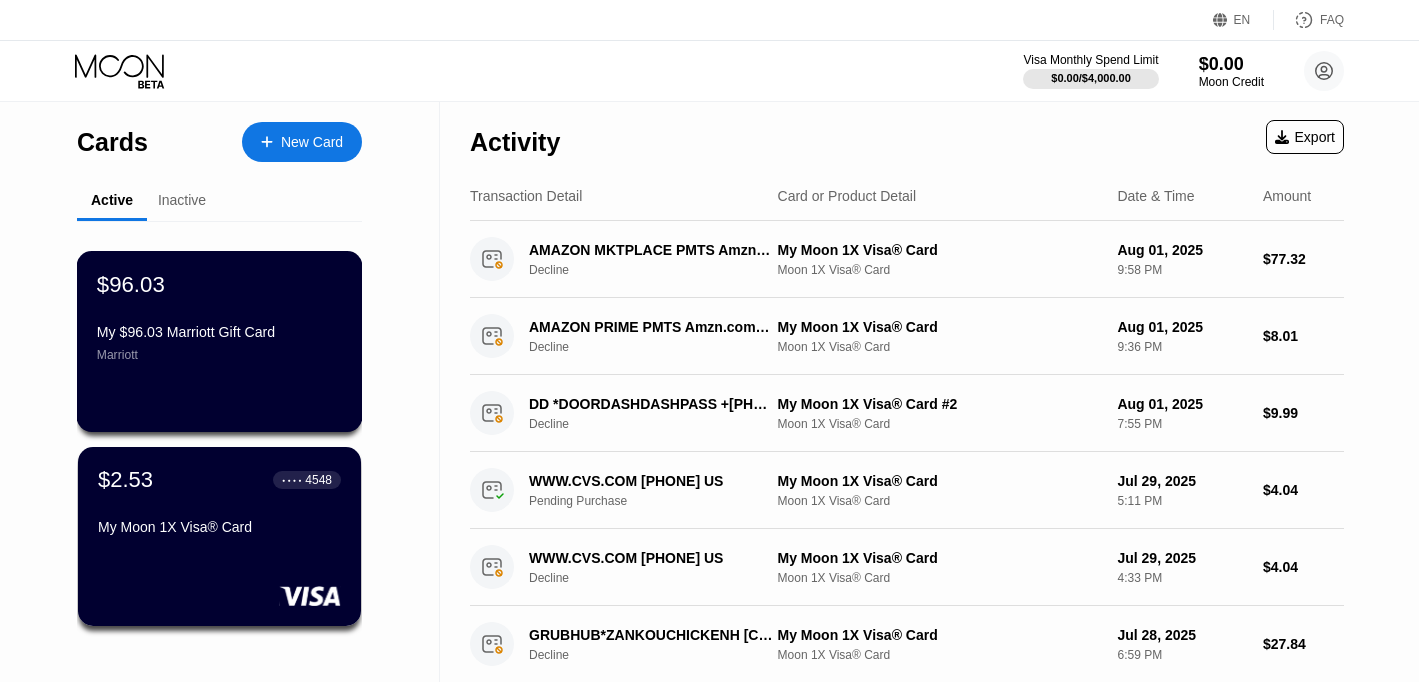 click on "$96.03 My $96.03 Marriott Gift Card Marriott" at bounding box center (219, 316) 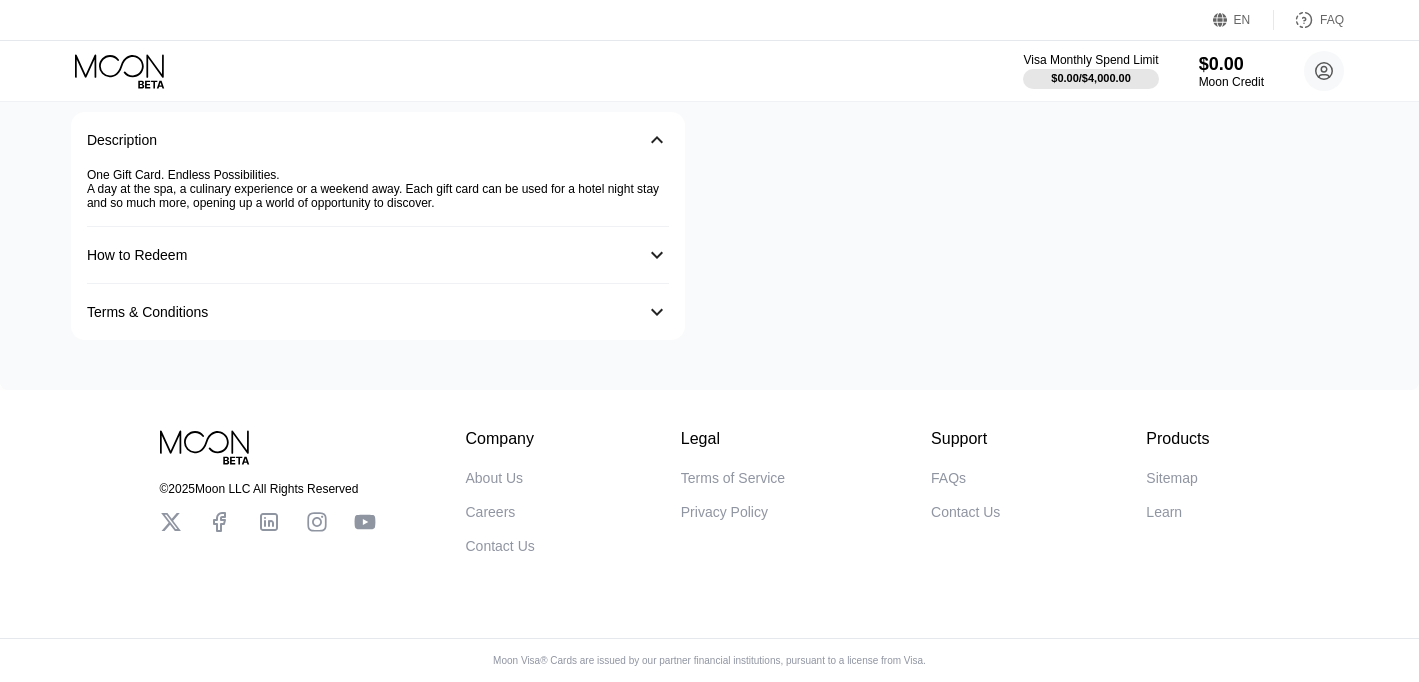 scroll, scrollTop: 0, scrollLeft: 0, axis: both 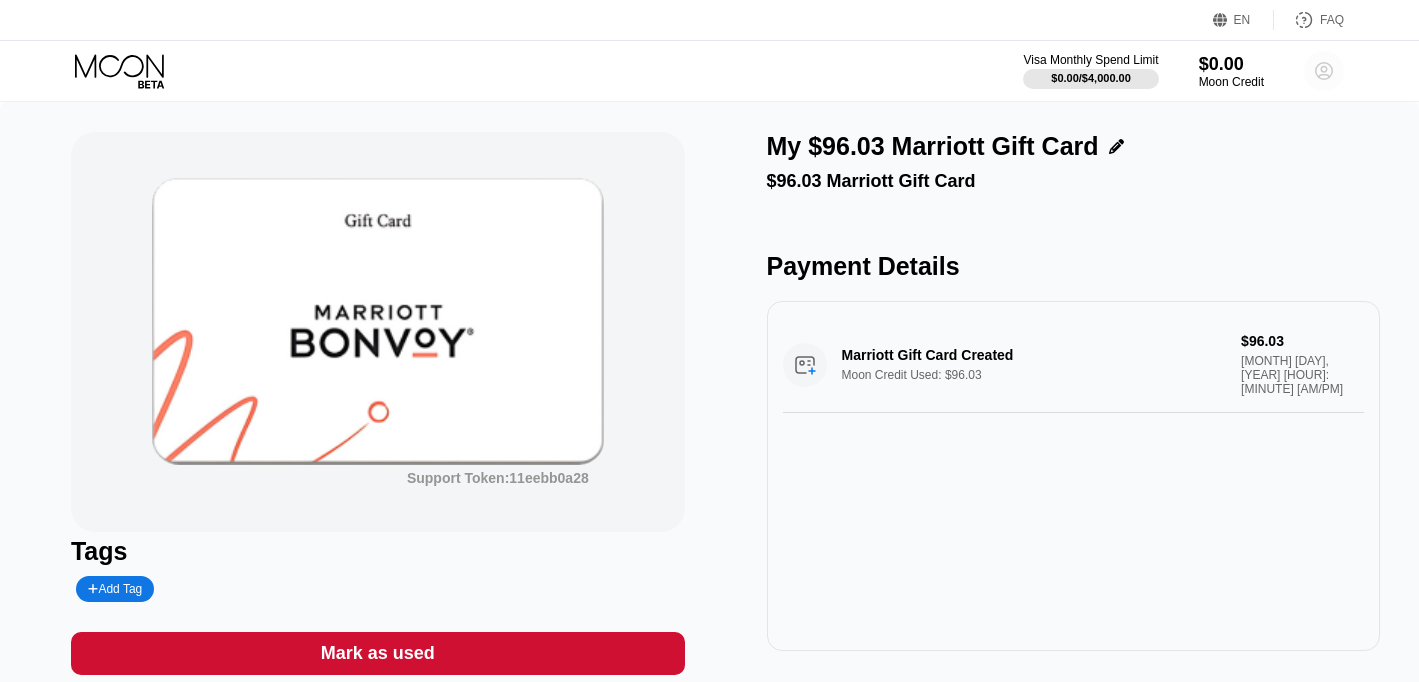 click 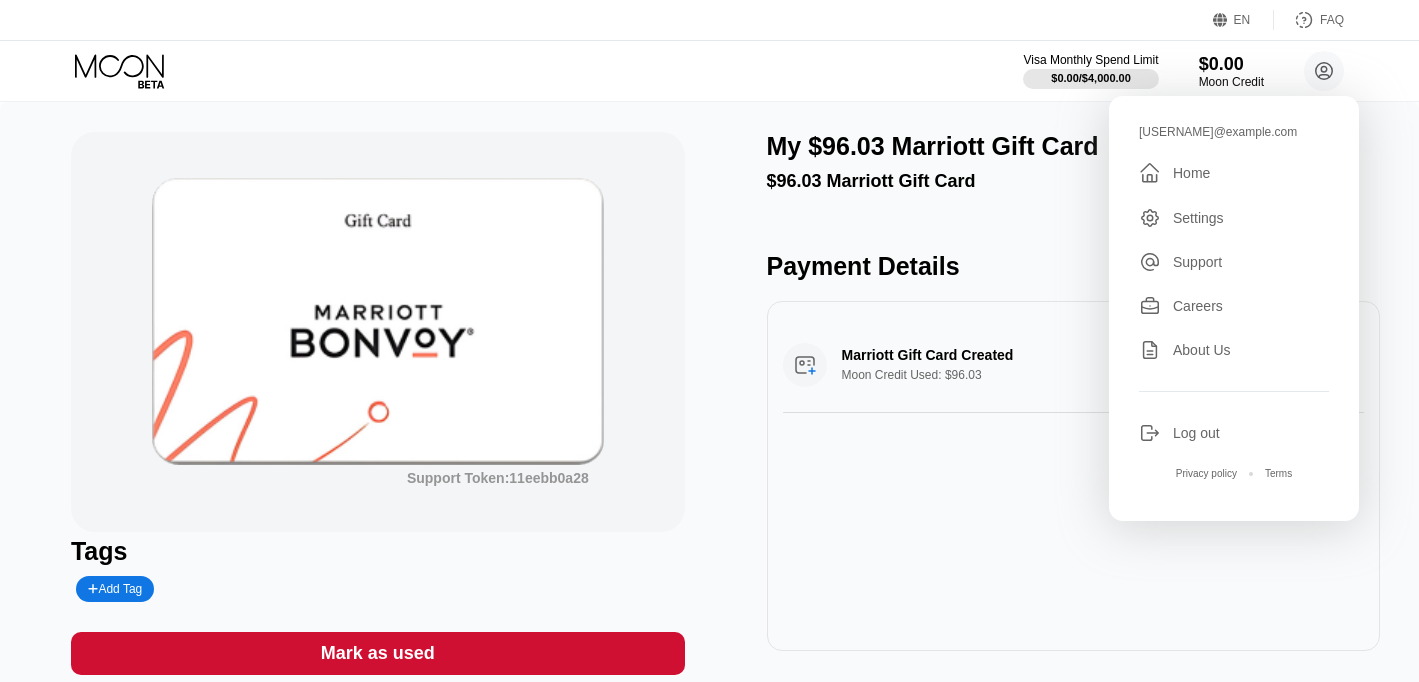 click on "Home" at bounding box center (1191, 173) 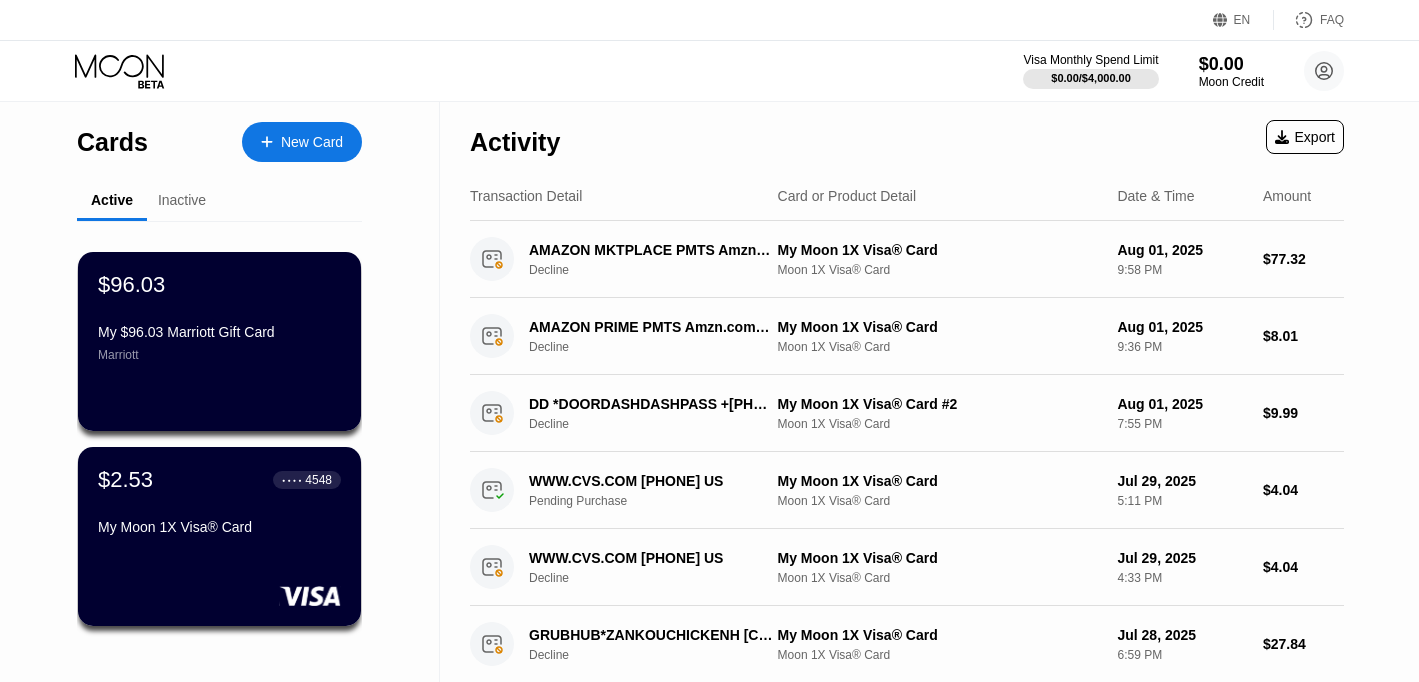 click on "FAQ" at bounding box center (1332, 20) 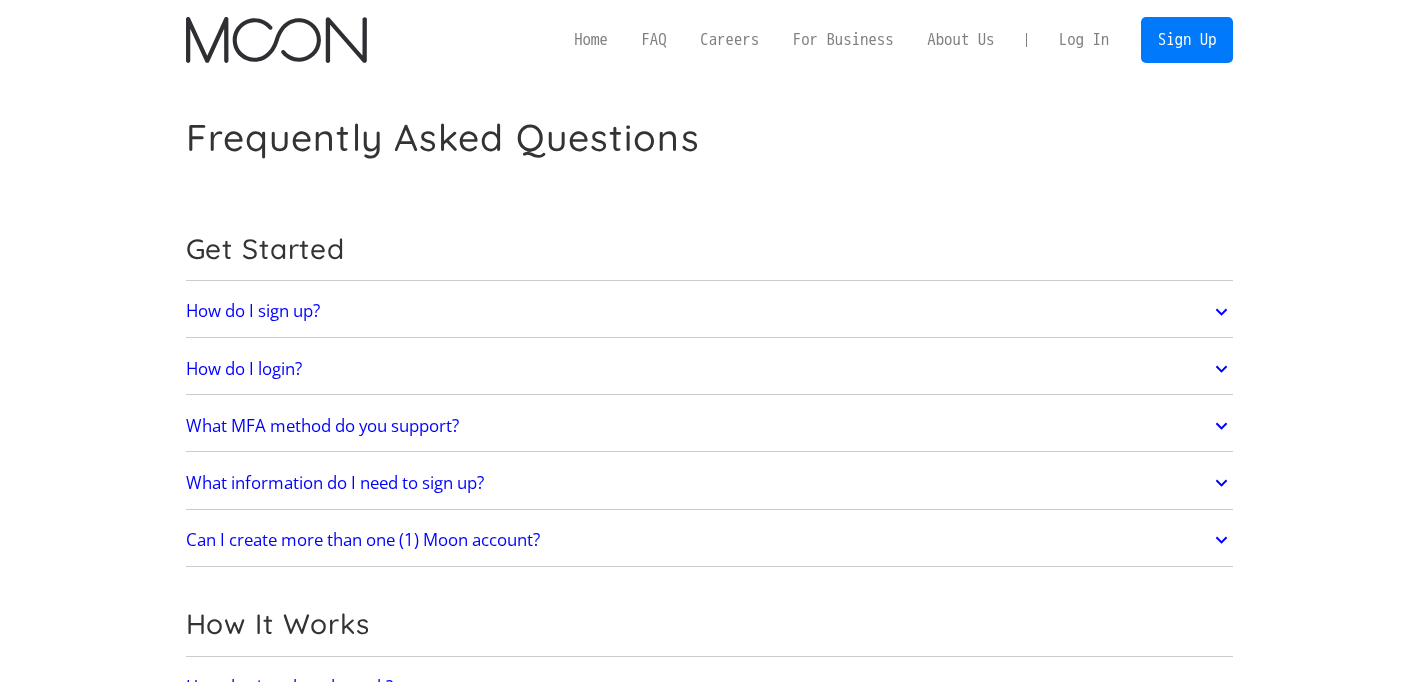 scroll, scrollTop: 0, scrollLeft: 0, axis: both 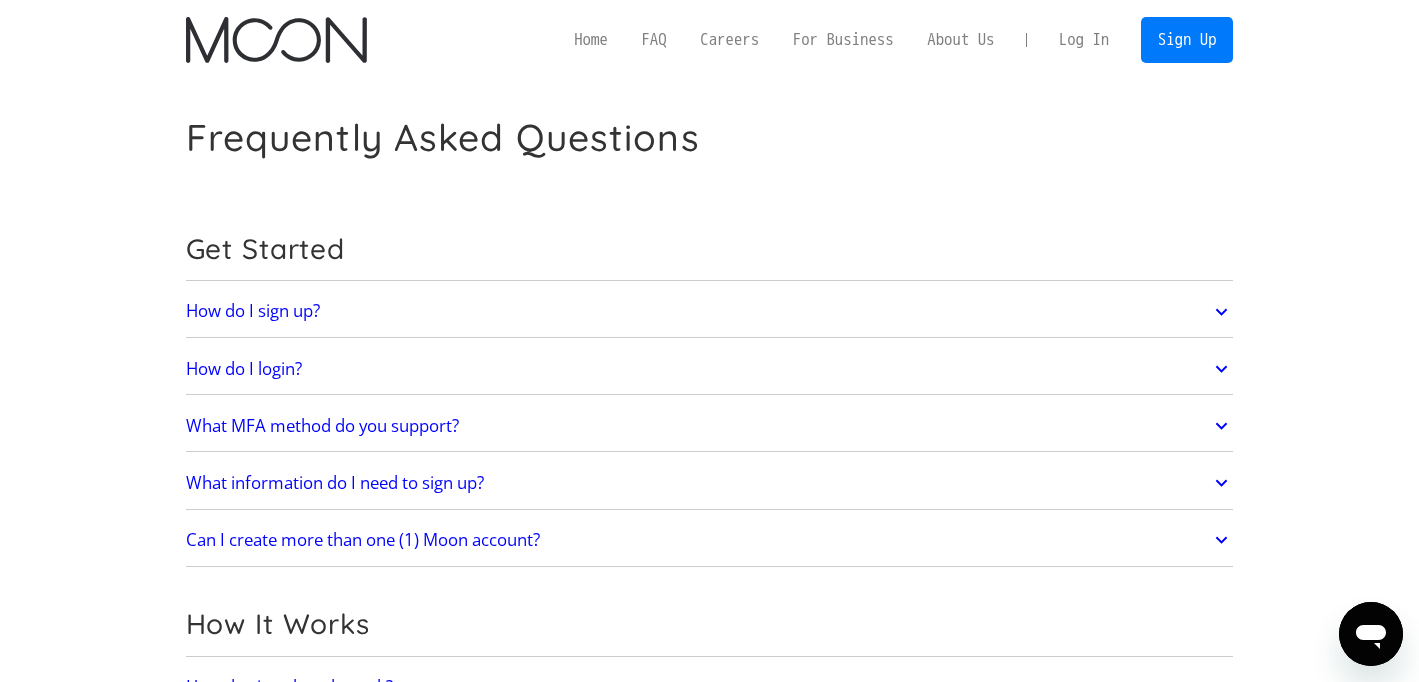 click on "Log In" at bounding box center (1084, 40) 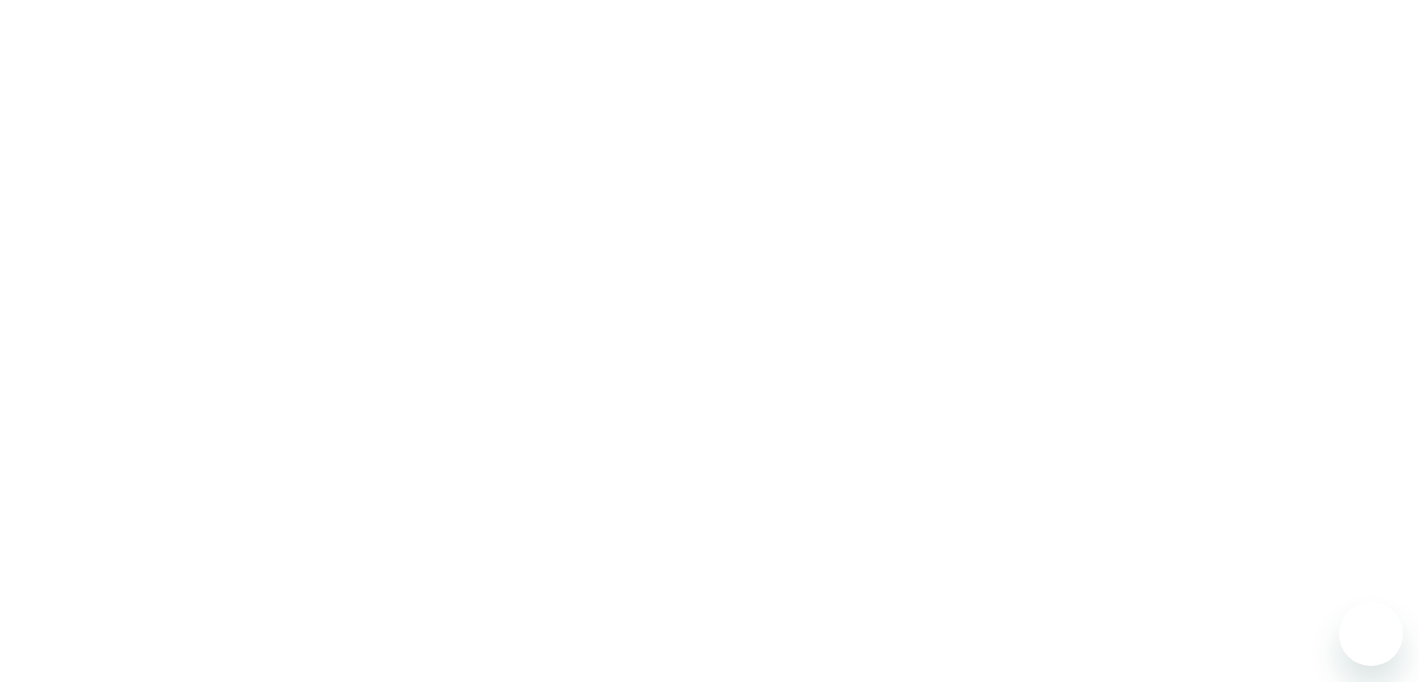 scroll, scrollTop: 0, scrollLeft: 0, axis: both 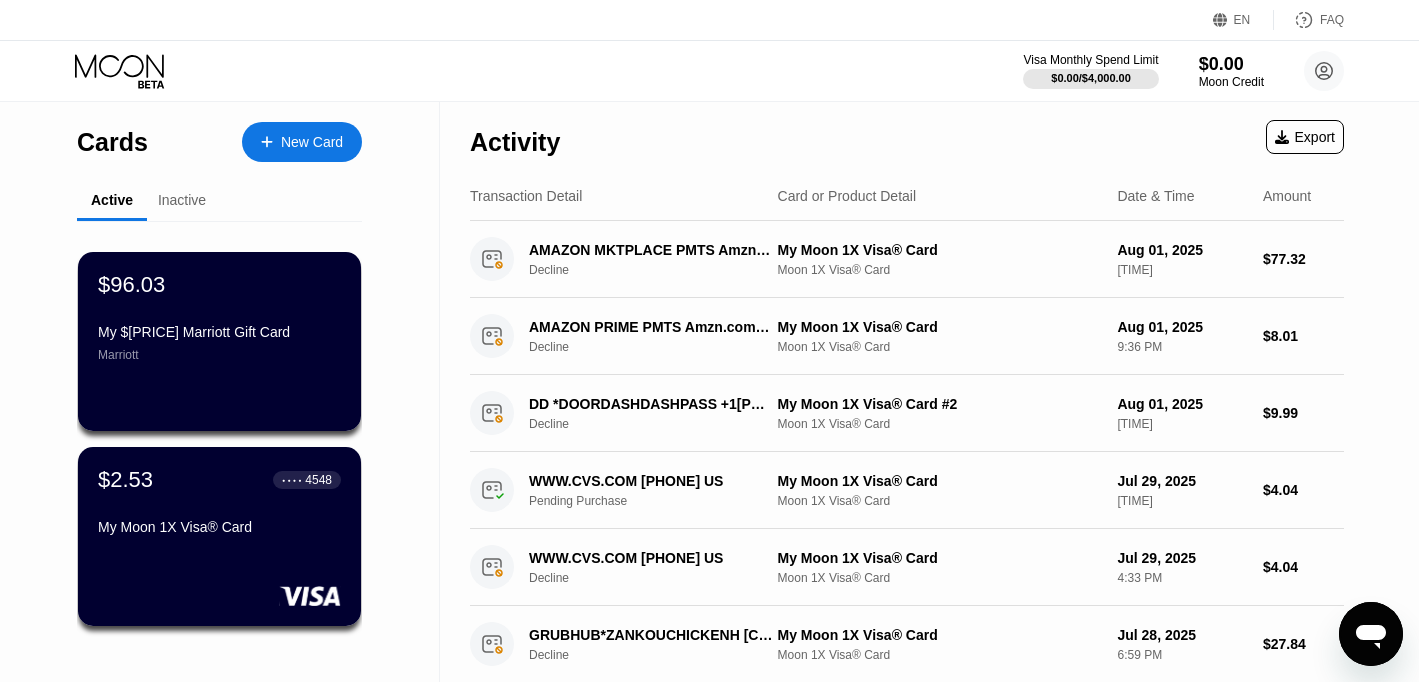 click 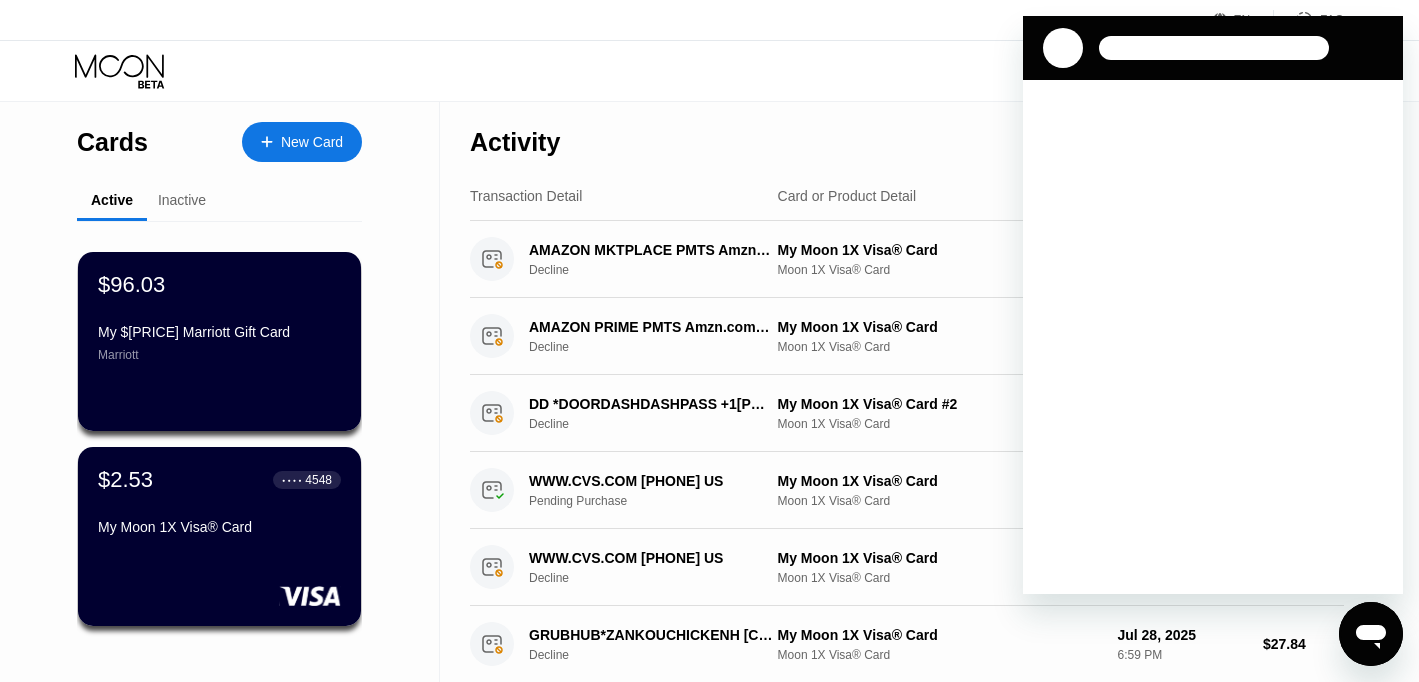 scroll, scrollTop: 0, scrollLeft: 0, axis: both 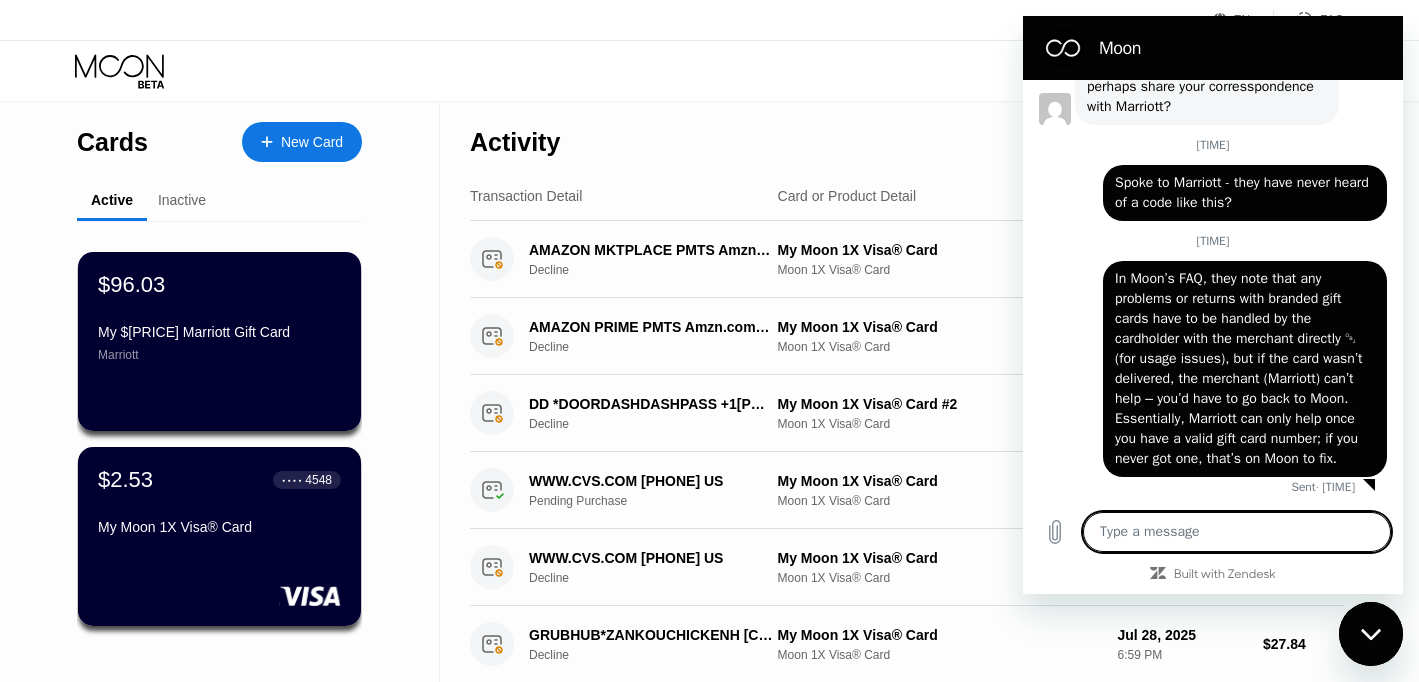 type on "x" 